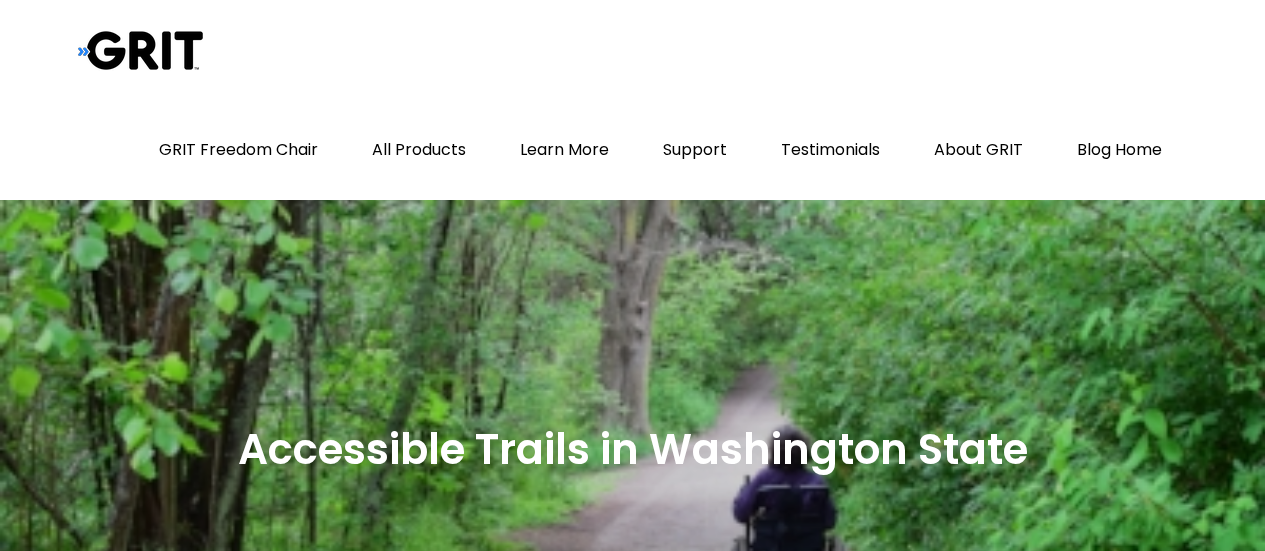 scroll, scrollTop: 0, scrollLeft: 0, axis: both 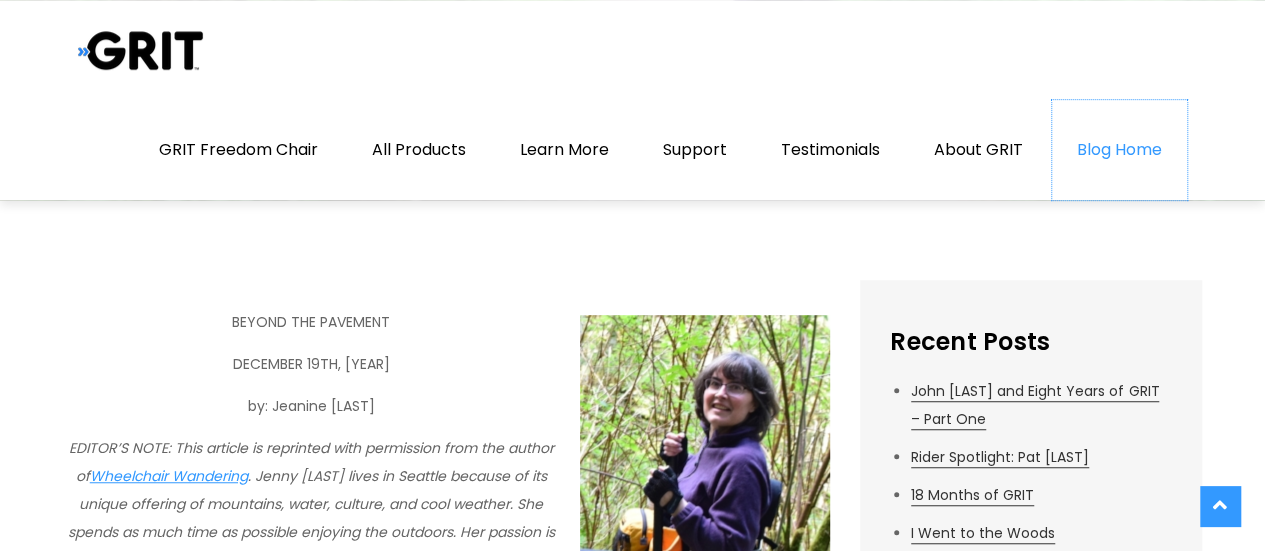 click on "Blog Home" at bounding box center (1119, 150) 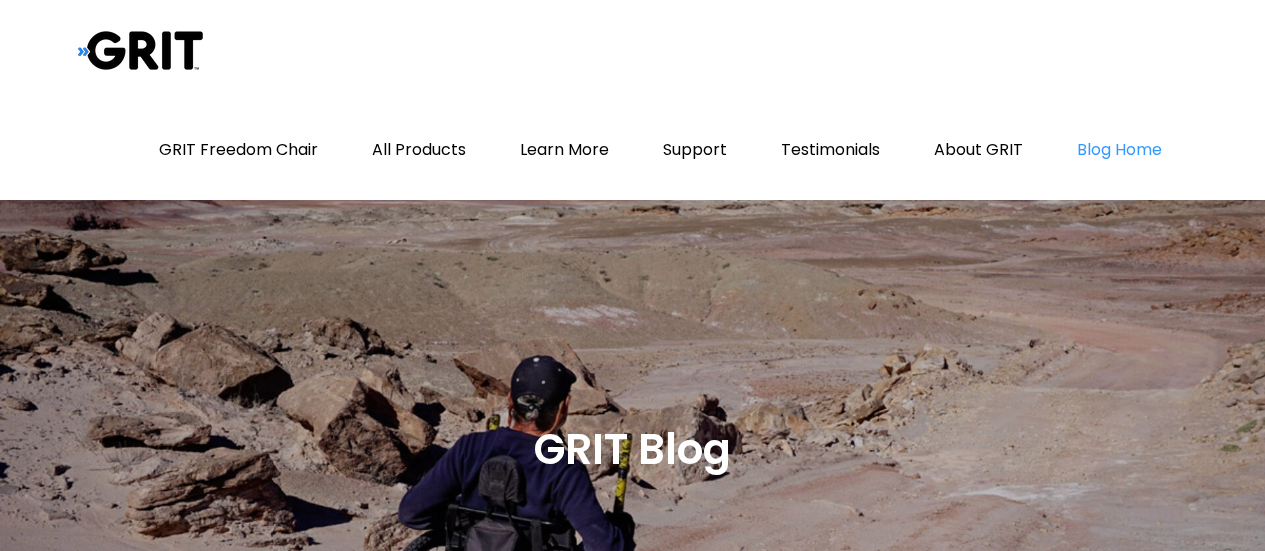 scroll, scrollTop: 0, scrollLeft: 0, axis: both 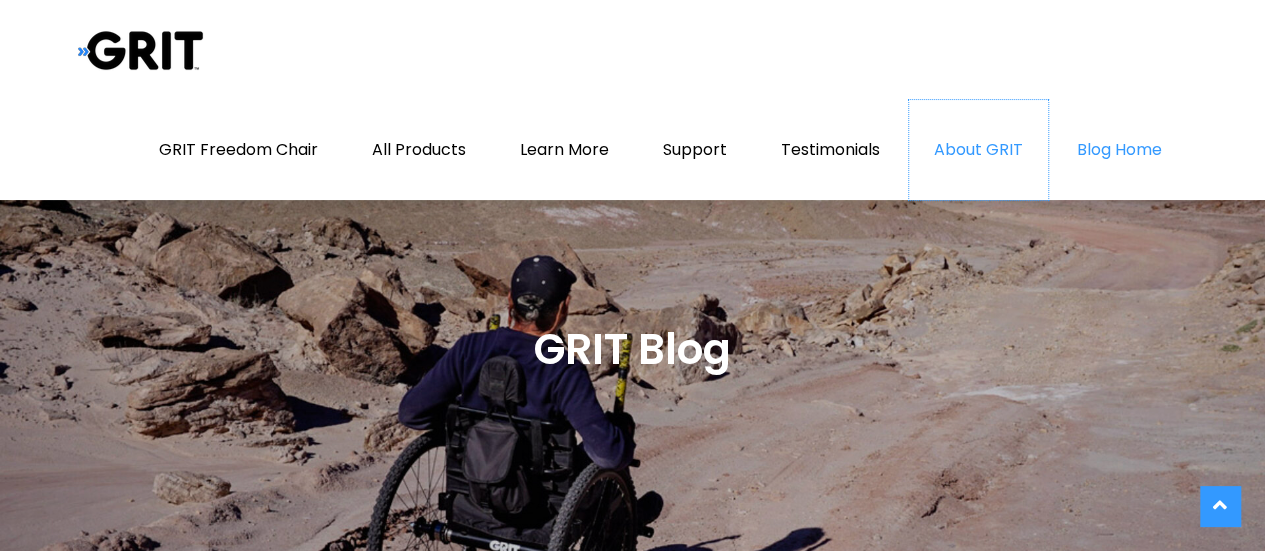 click on "About GRIT" at bounding box center [978, 150] 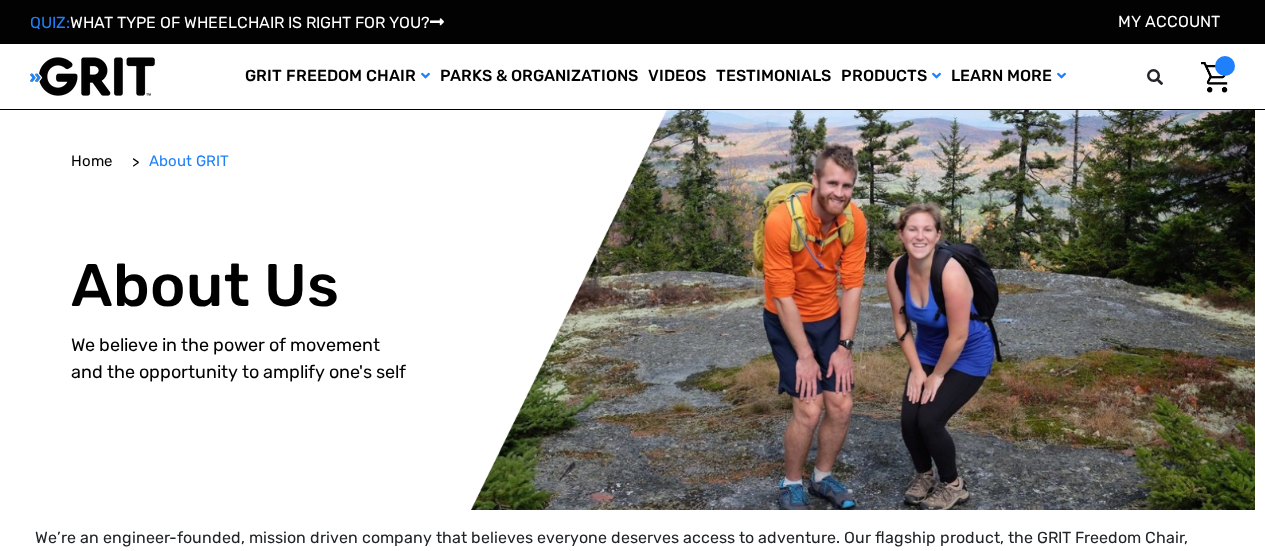 scroll, scrollTop: 0, scrollLeft: 0, axis: both 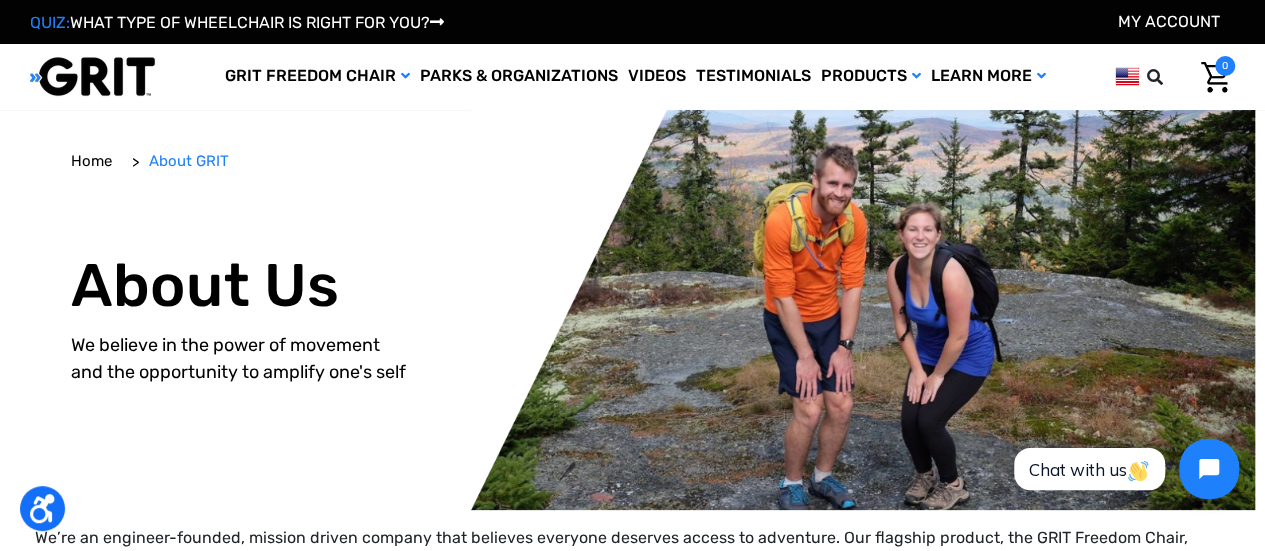 click on "Home" at bounding box center (91, 161) 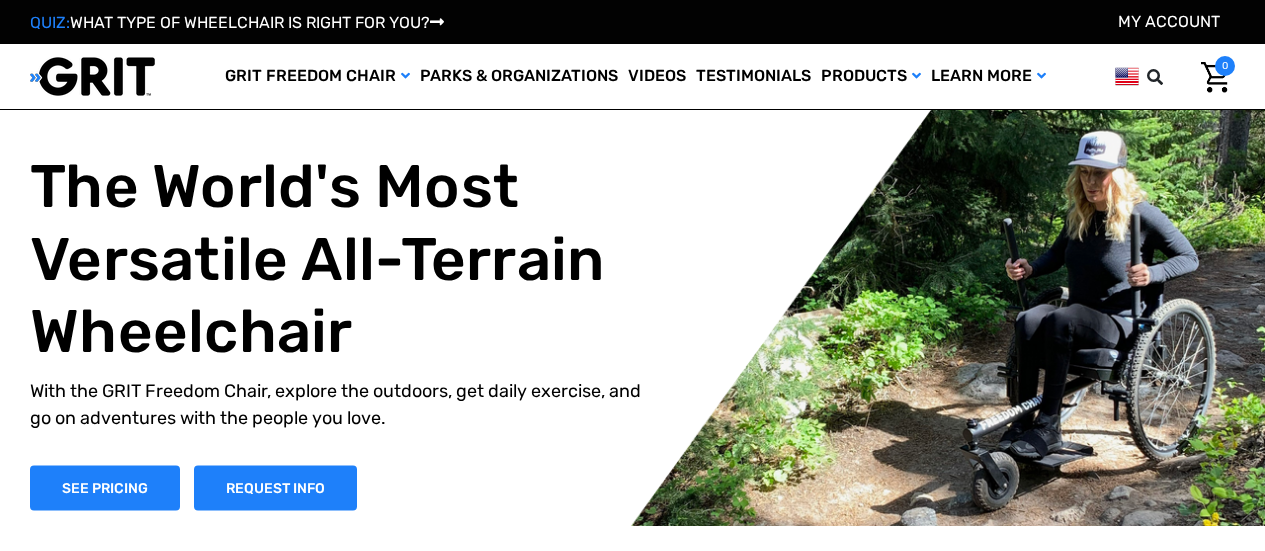 scroll, scrollTop: 0, scrollLeft: 0, axis: both 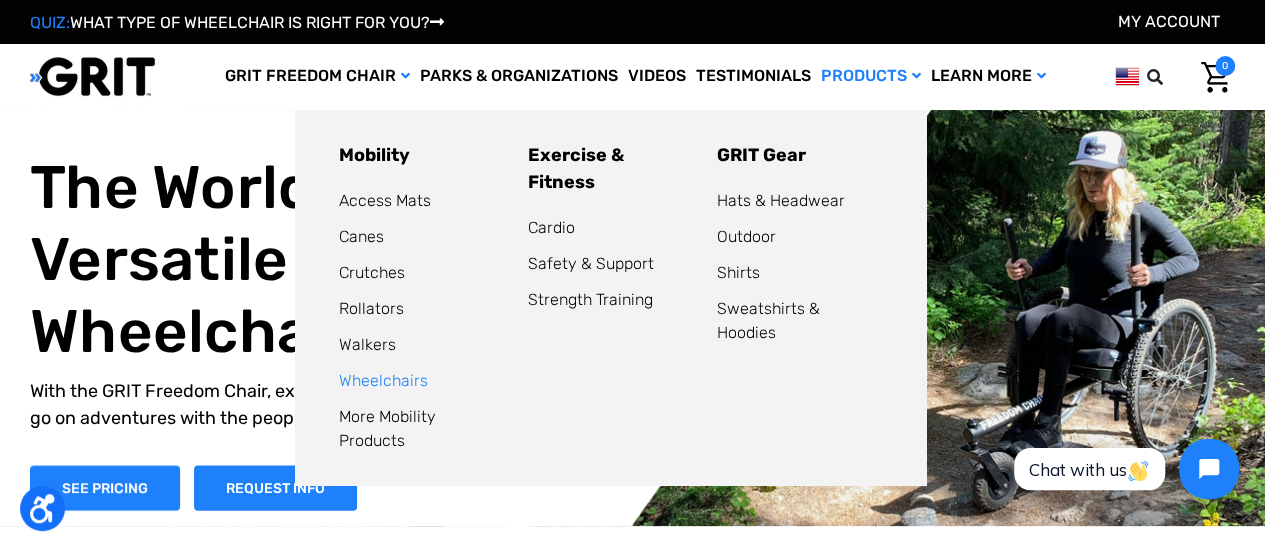 click on "Wheelchairs" at bounding box center [383, 380] 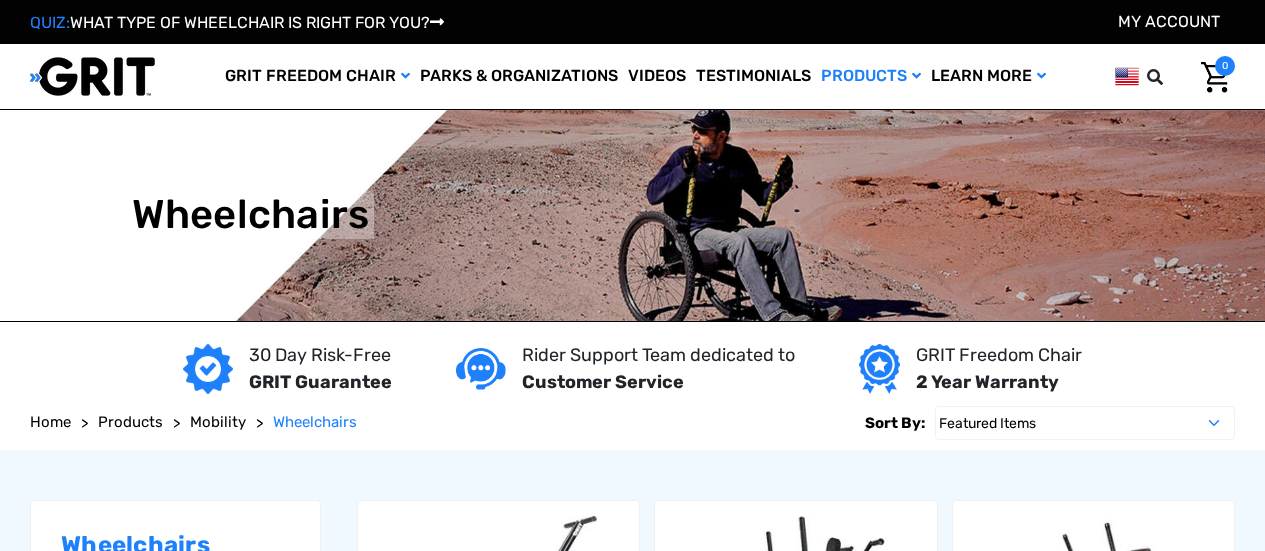 scroll, scrollTop: 0, scrollLeft: 0, axis: both 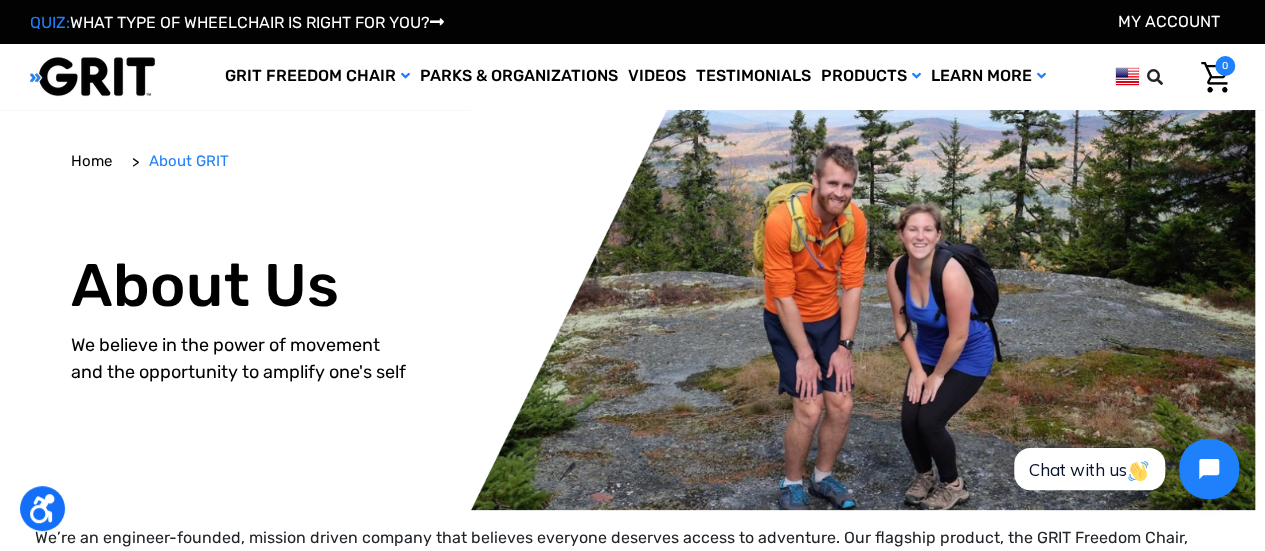 click on "Home" at bounding box center (91, 161) 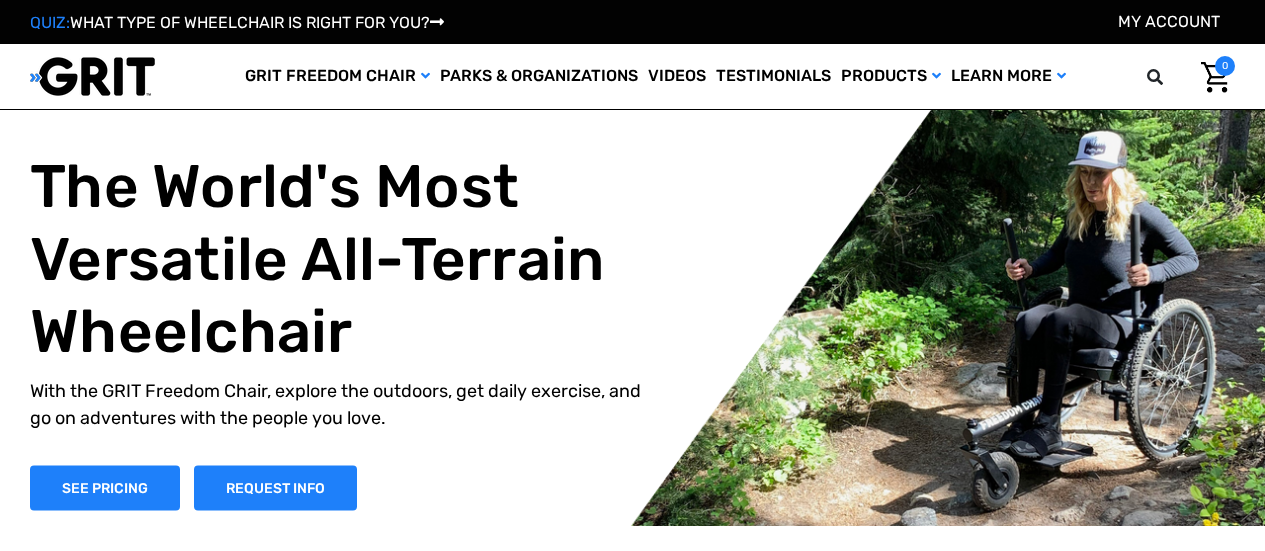 scroll, scrollTop: 0, scrollLeft: 0, axis: both 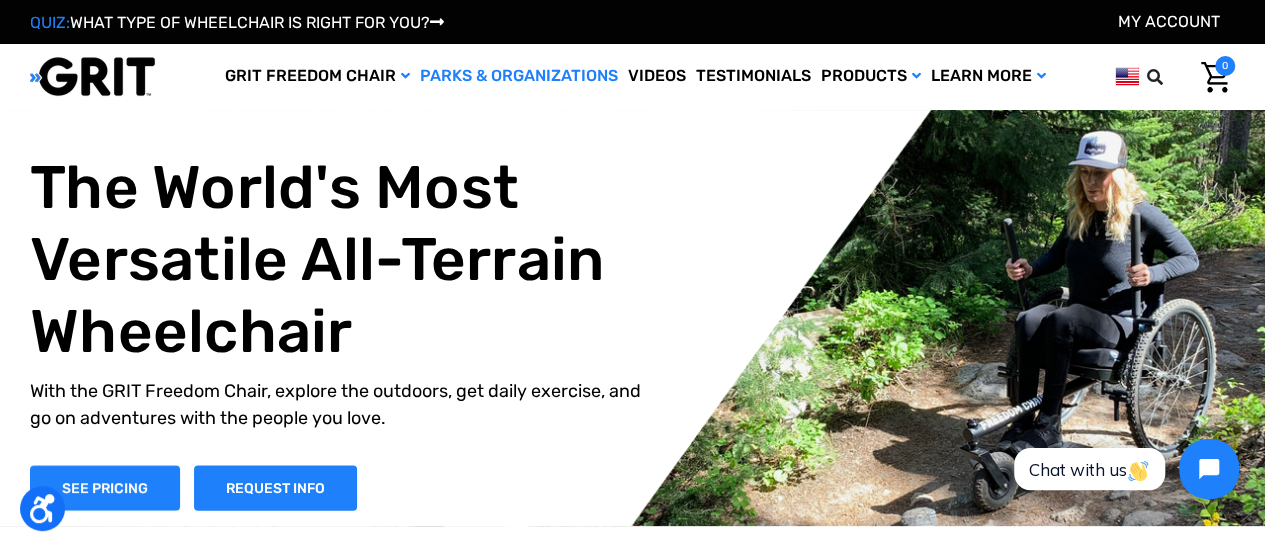 click on "Parks & Organizations" at bounding box center (519, 76) 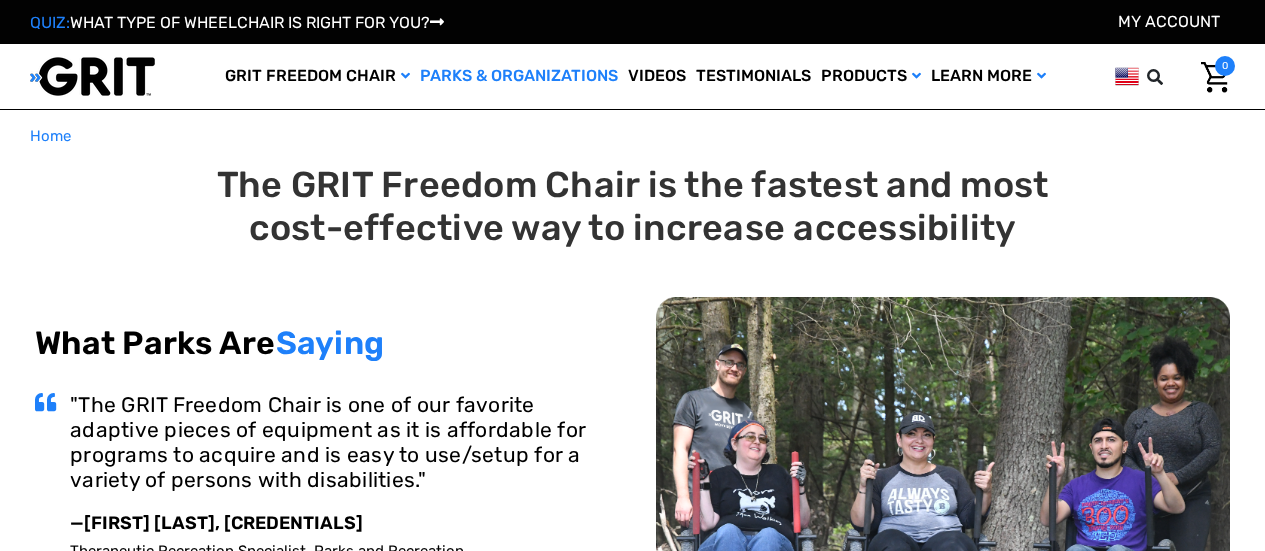 scroll, scrollTop: 0, scrollLeft: 0, axis: both 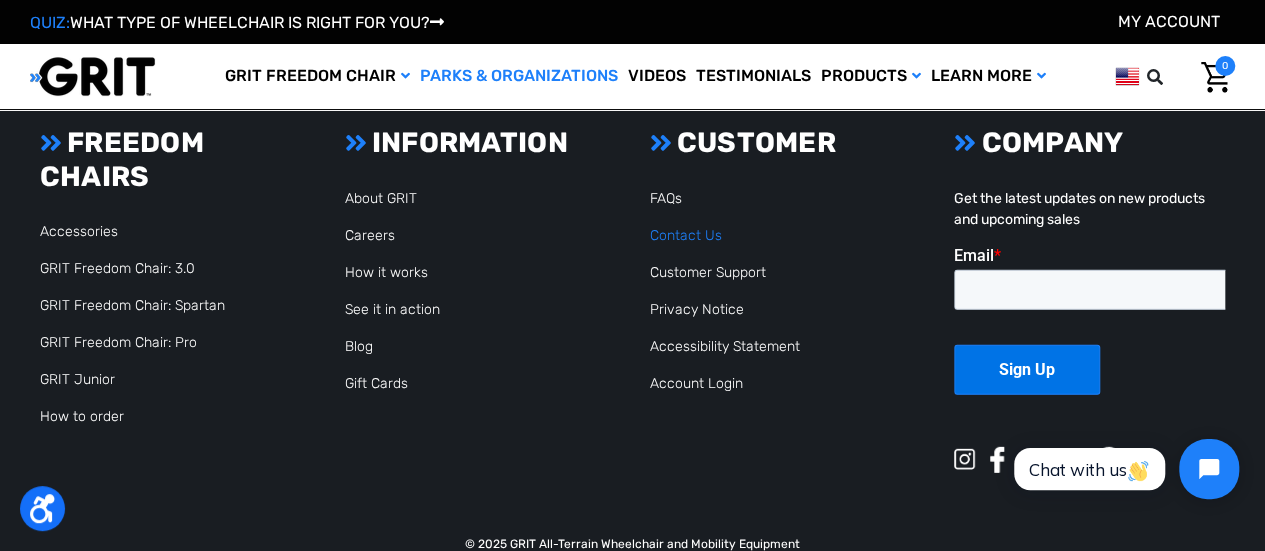 click on "Contact Us" at bounding box center [685, 235] 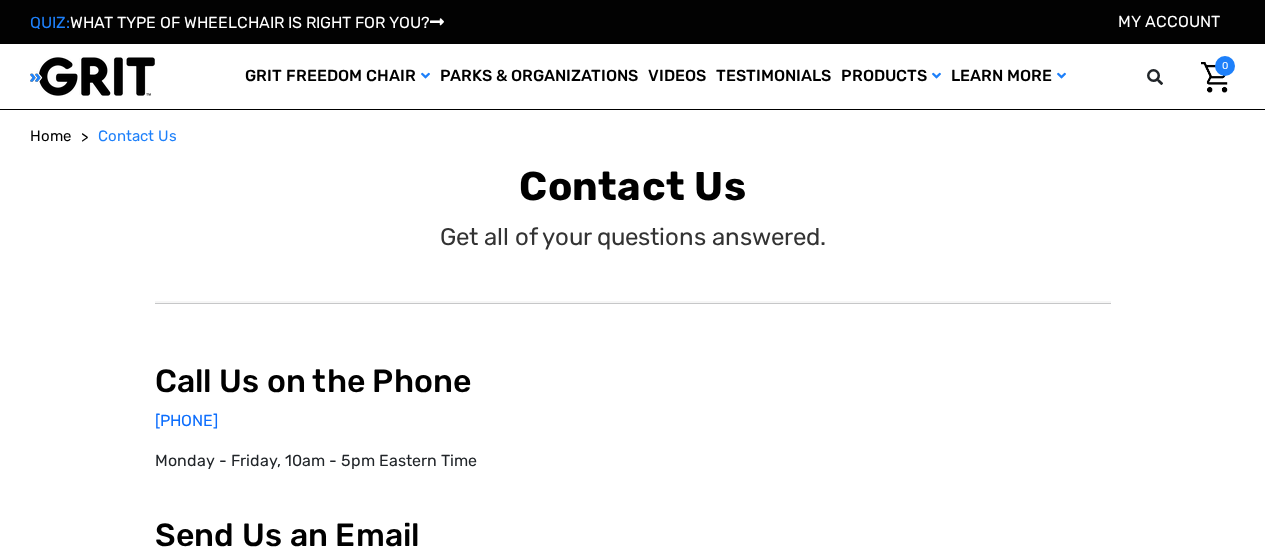 scroll, scrollTop: 0, scrollLeft: 0, axis: both 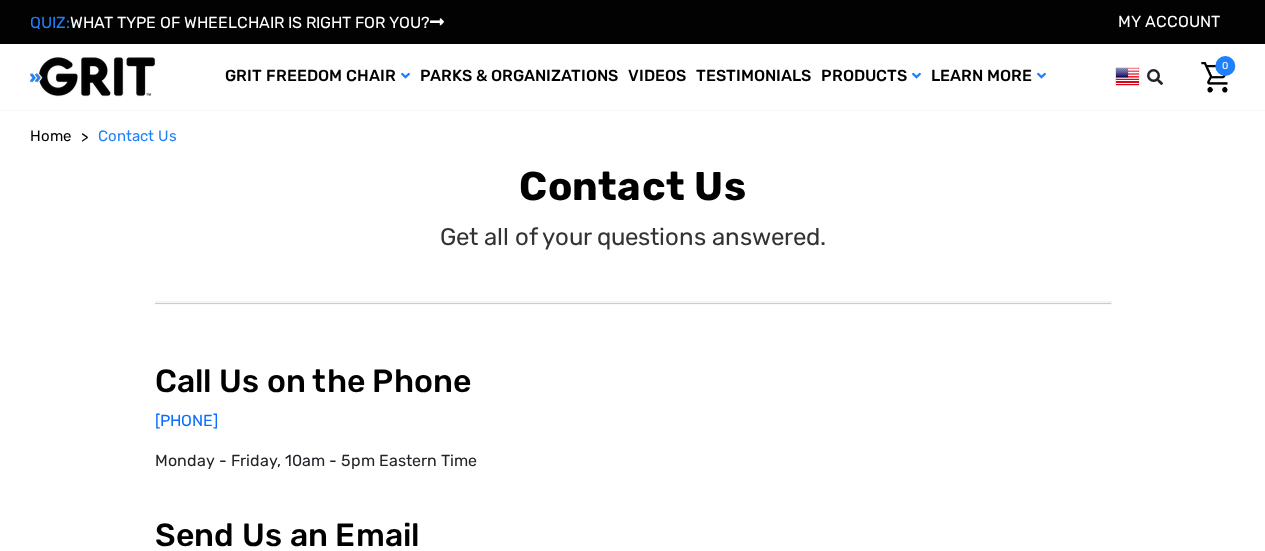 select on "US" 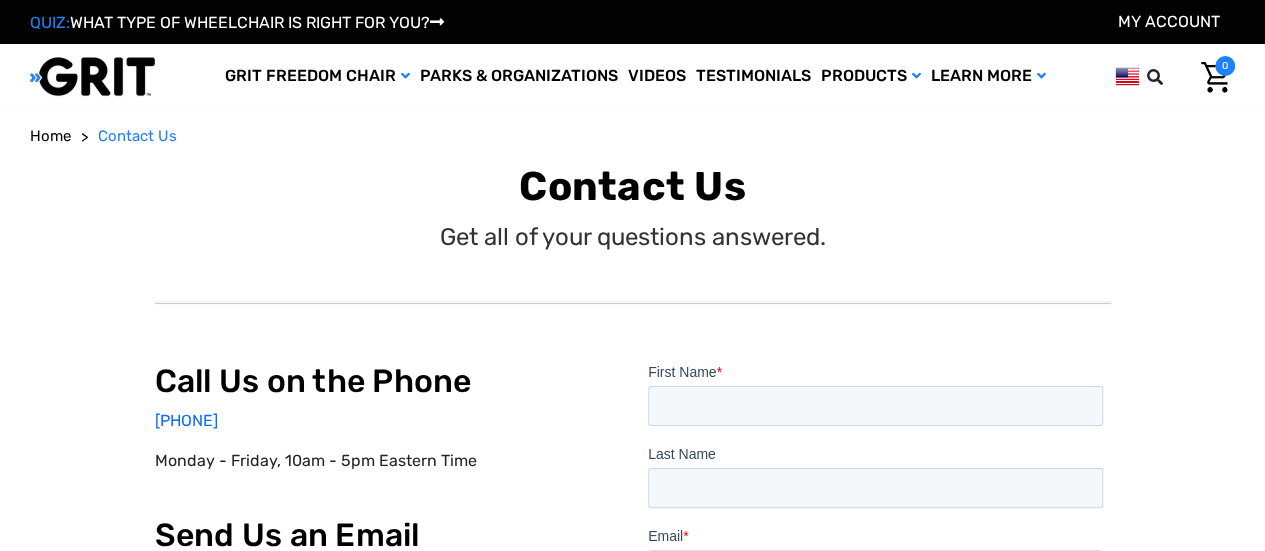 scroll, scrollTop: 0, scrollLeft: 0, axis: both 